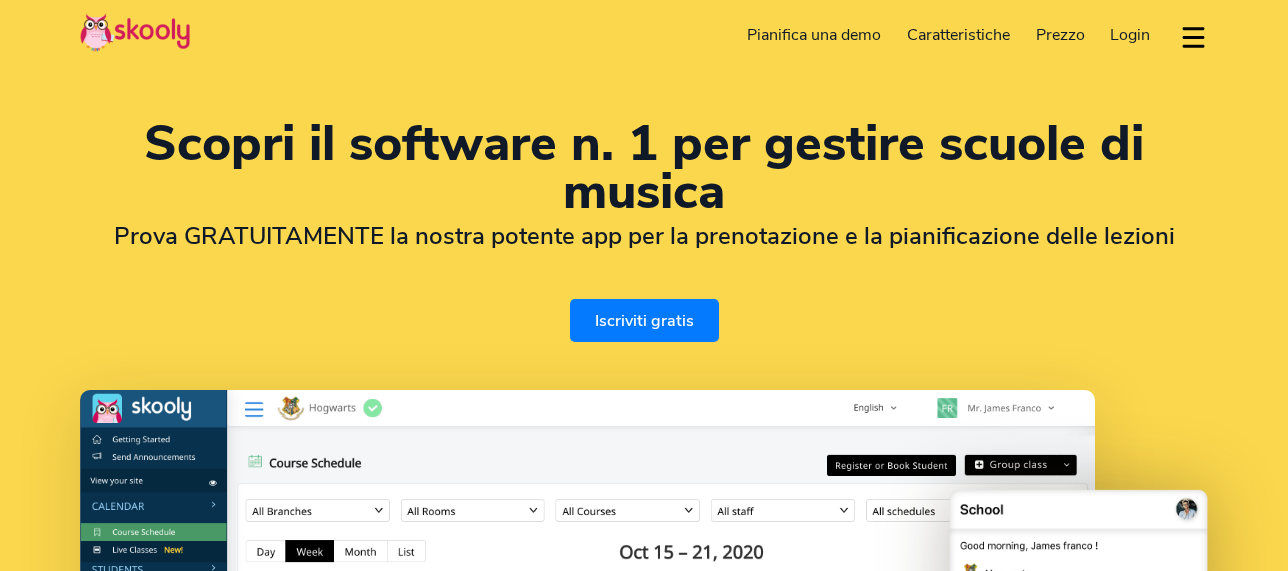 select on "it" 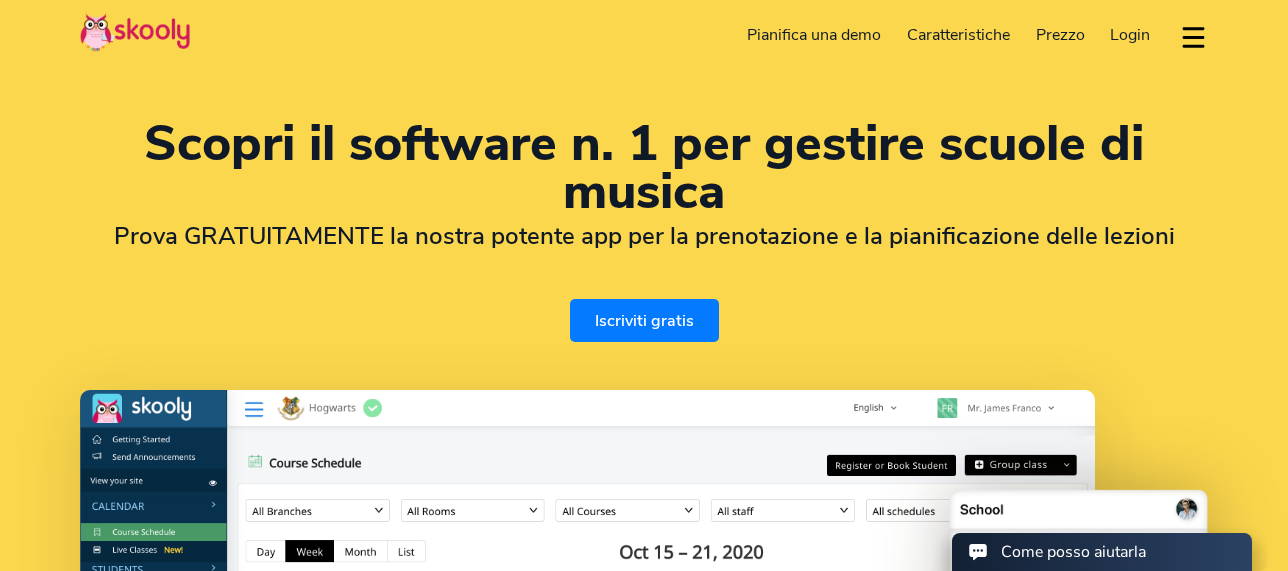 scroll, scrollTop: 0, scrollLeft: 0, axis: both 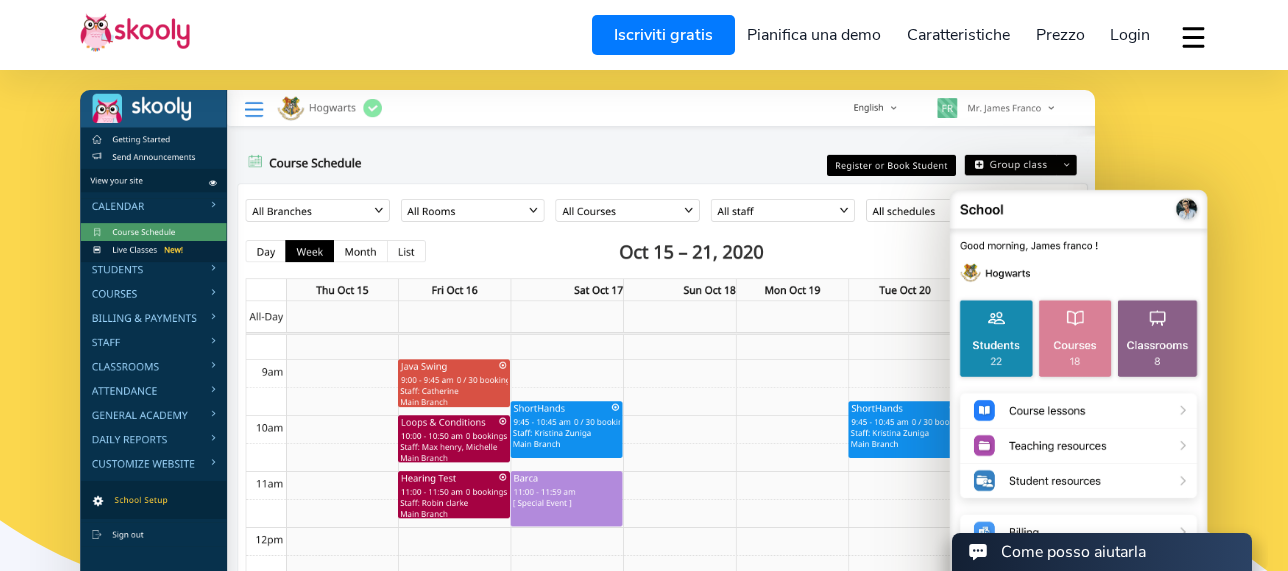 select on "39" 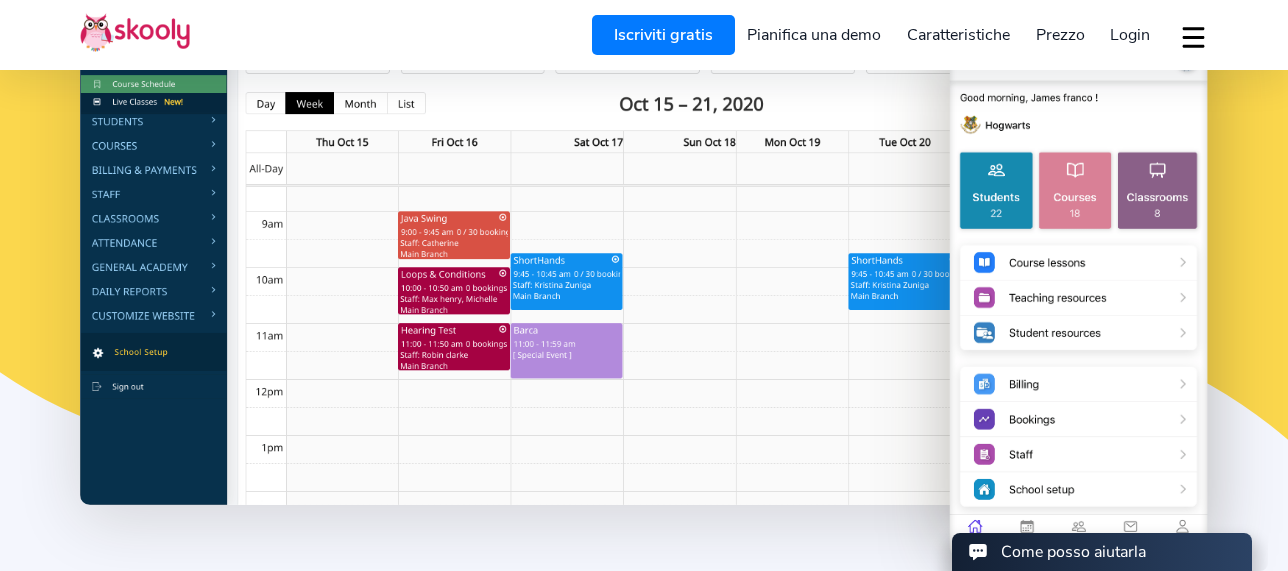 scroll, scrollTop: 400, scrollLeft: 0, axis: vertical 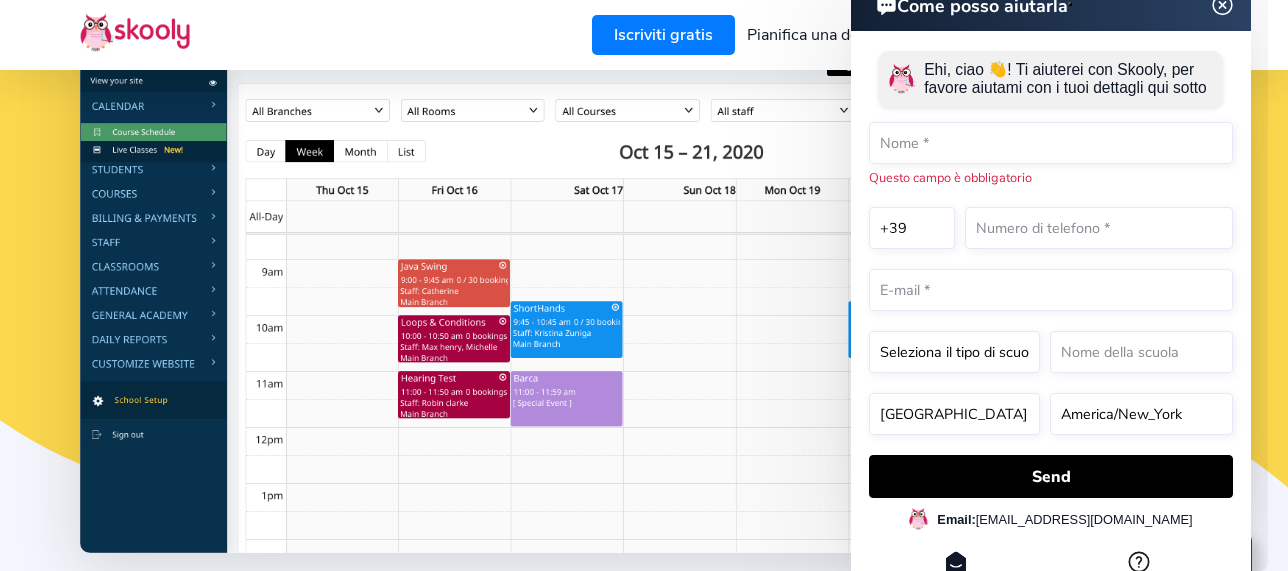 drag, startPoint x: 1223, startPoint y: 8, endPoint x: 1934, endPoint y: 10, distance: 711.0028 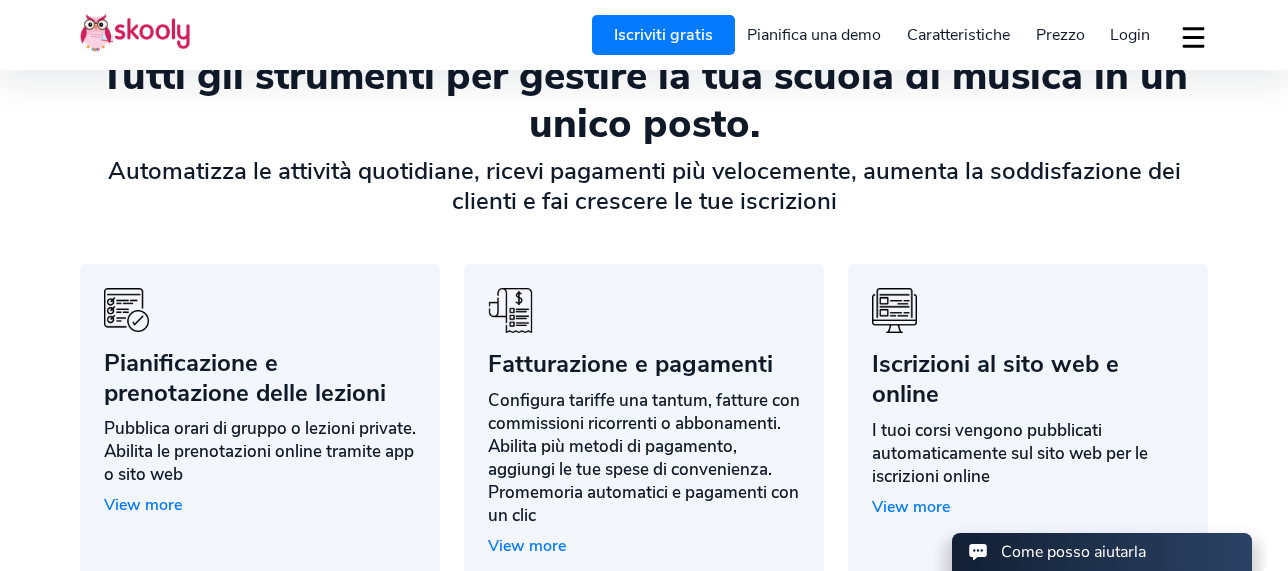 scroll, scrollTop: 1600, scrollLeft: 0, axis: vertical 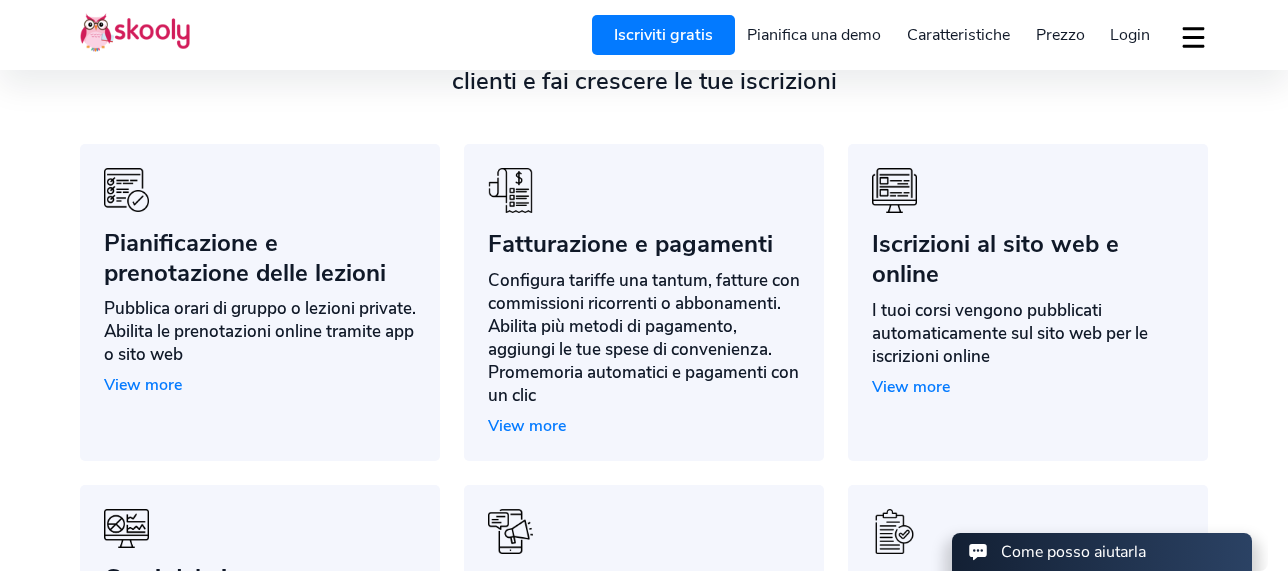 click on "View more" at bounding box center [143, 385] 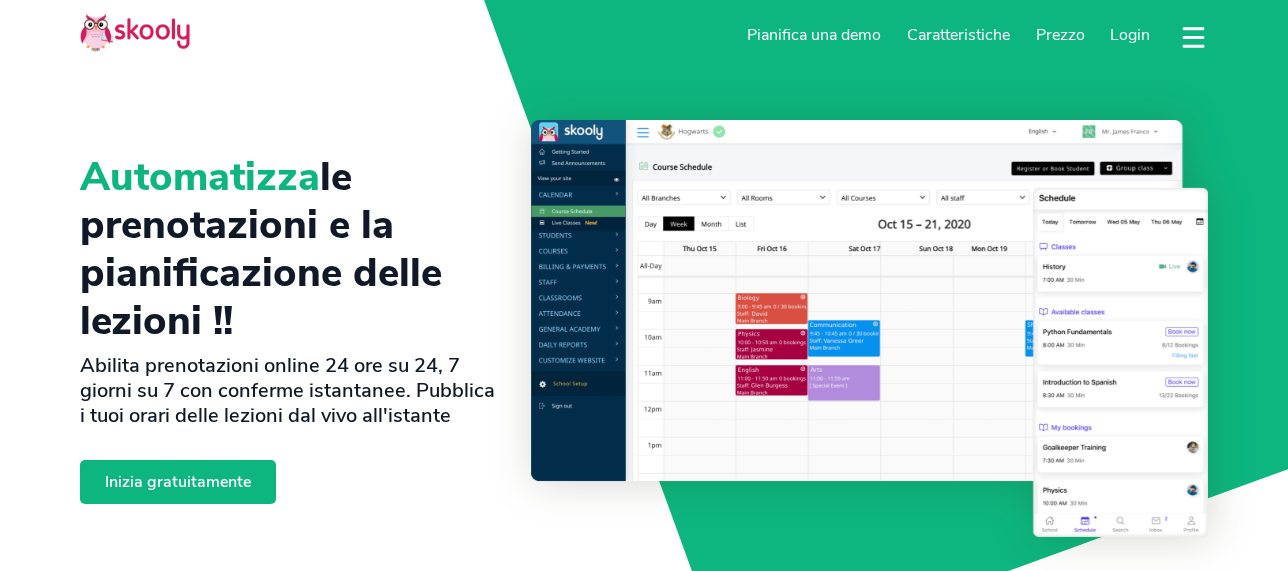 select on "it" 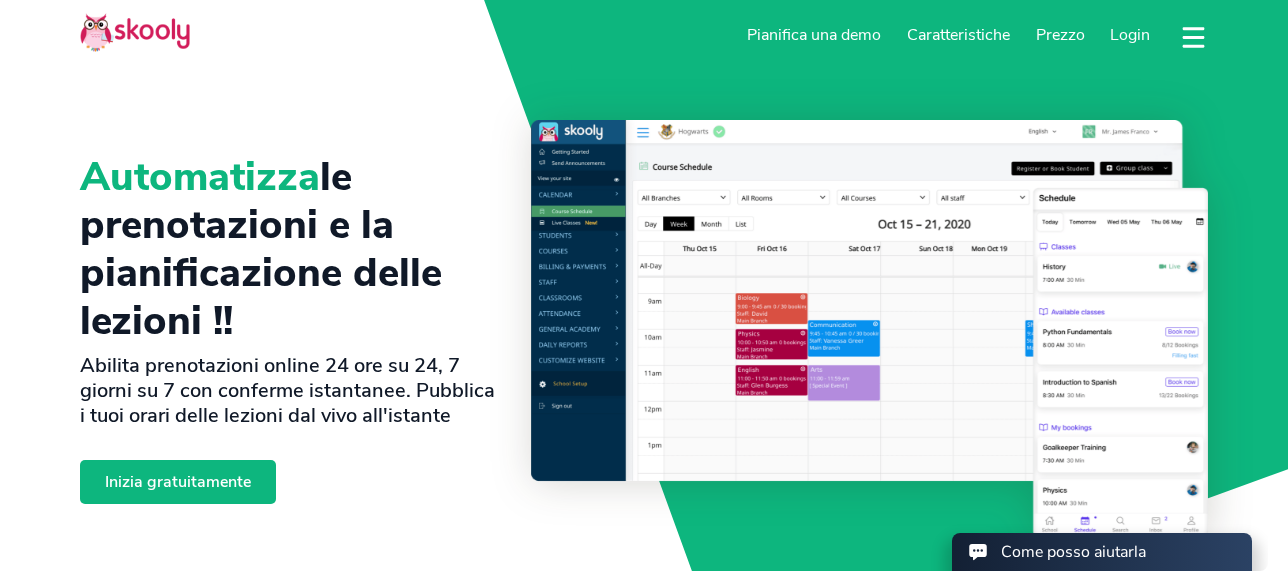 scroll, scrollTop: 0, scrollLeft: 0, axis: both 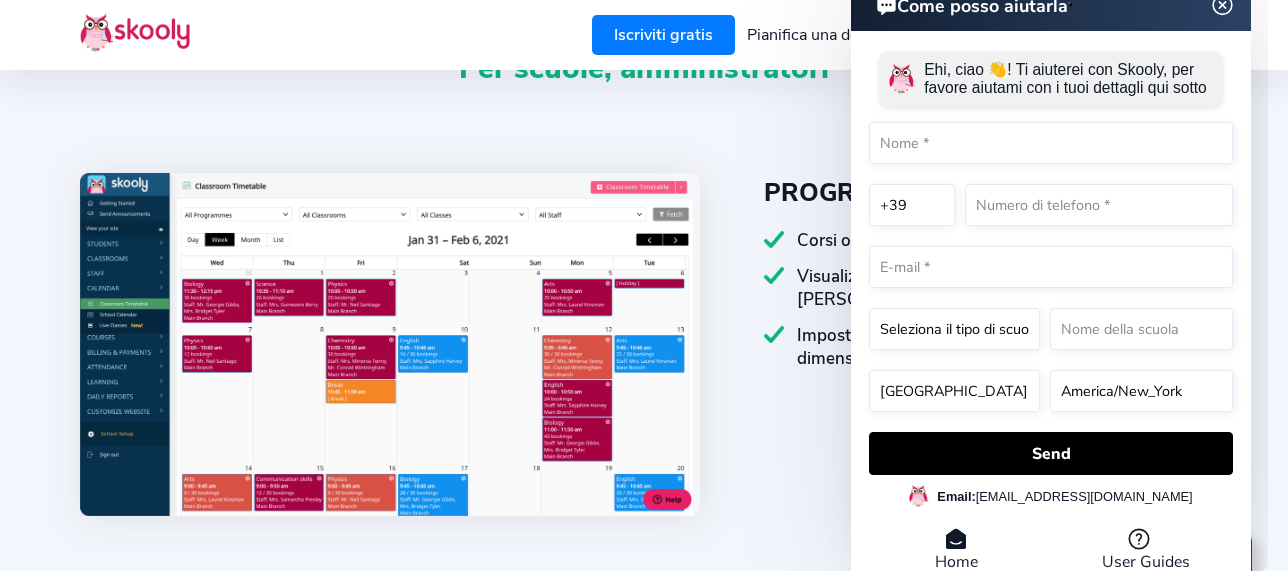 click 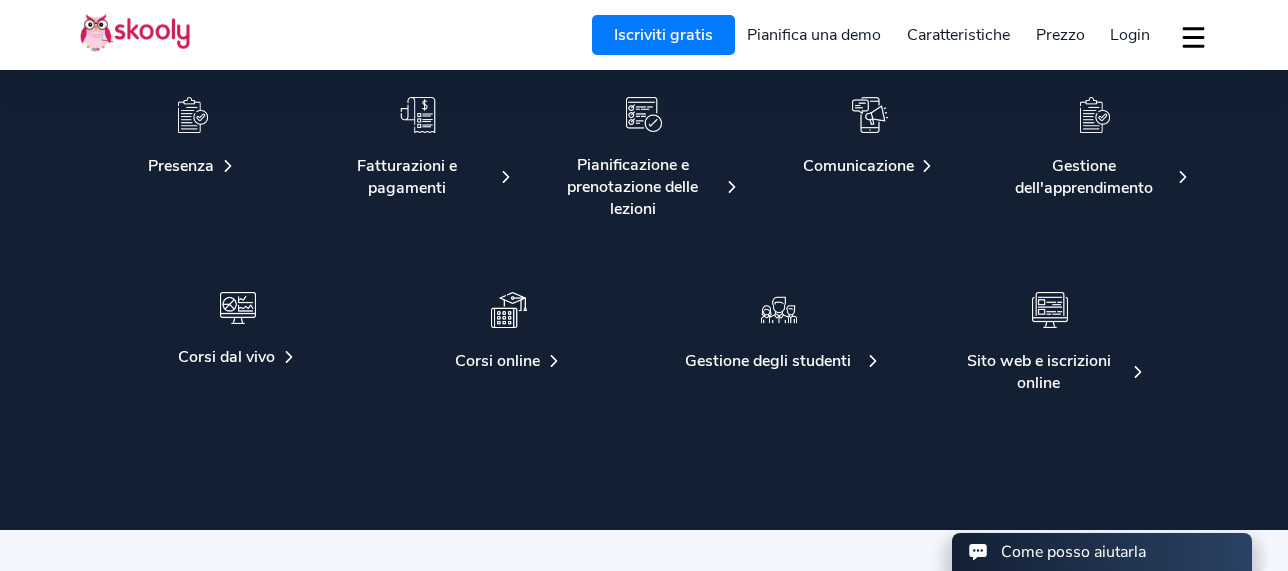 scroll, scrollTop: 3300, scrollLeft: 0, axis: vertical 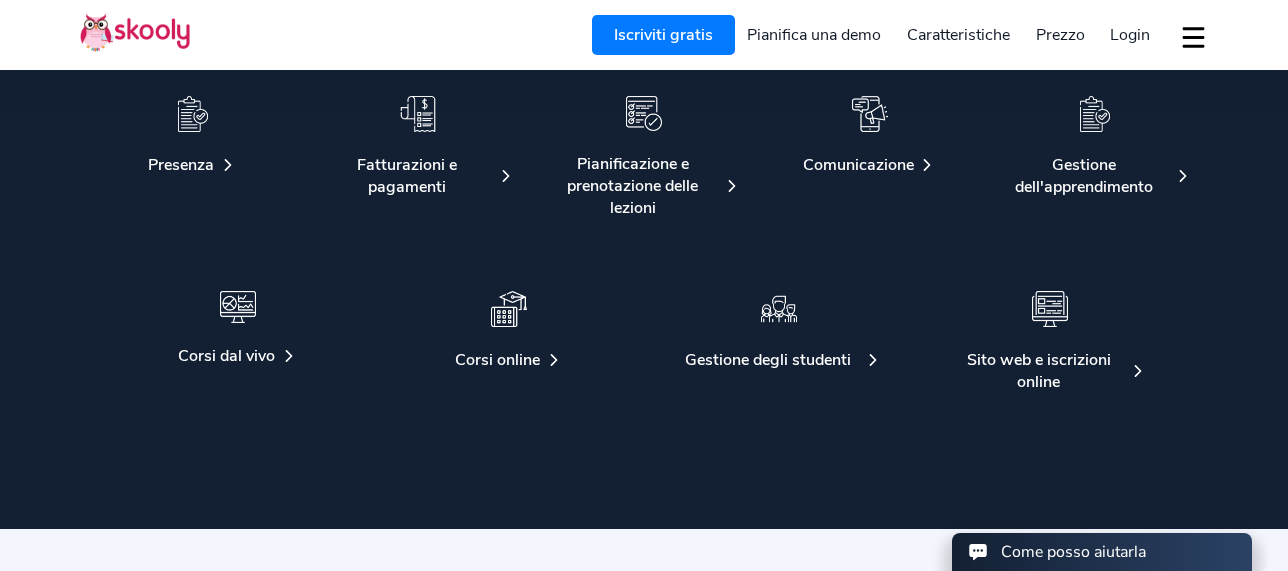 click on "Gestione degli studenti" at bounding box center (768, 360) 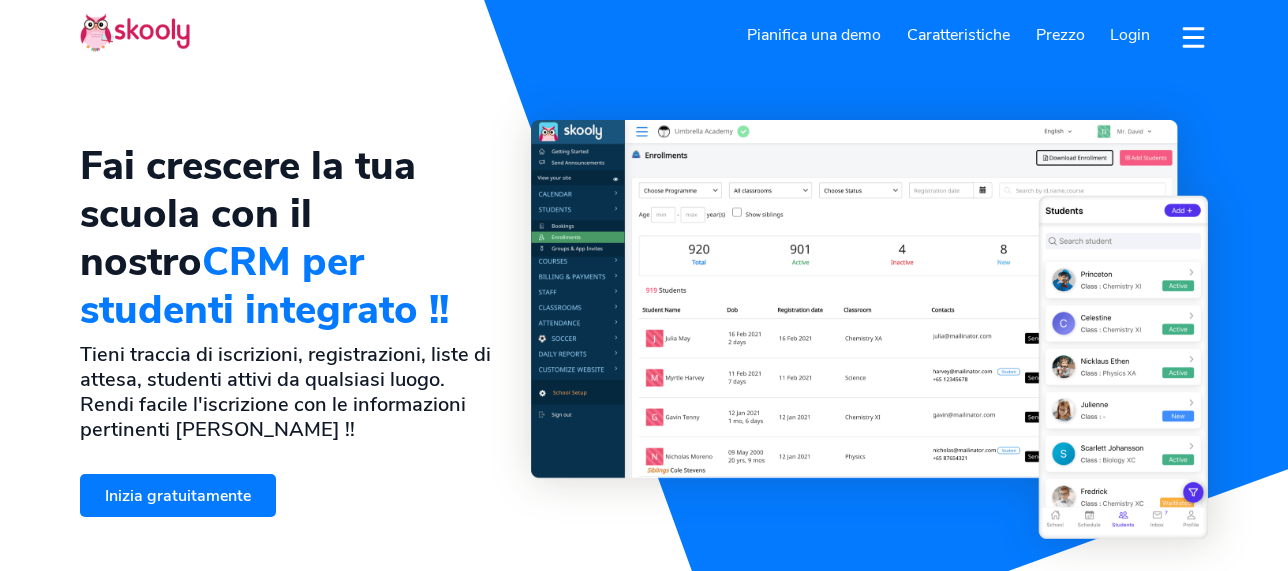 select on "it" 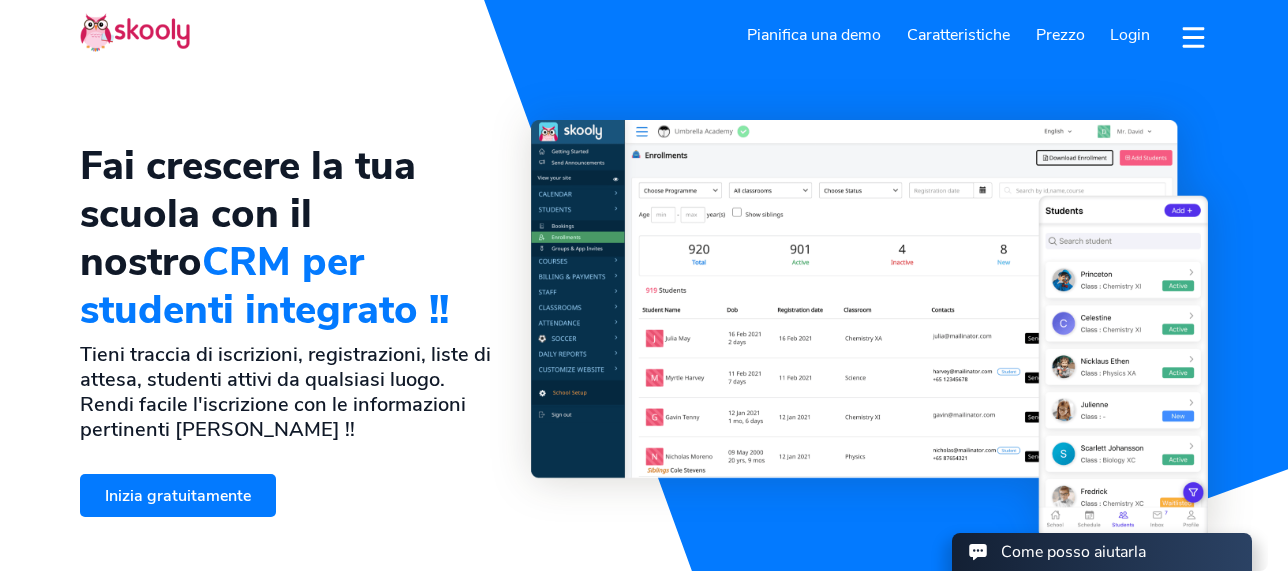 scroll, scrollTop: 0, scrollLeft: 0, axis: both 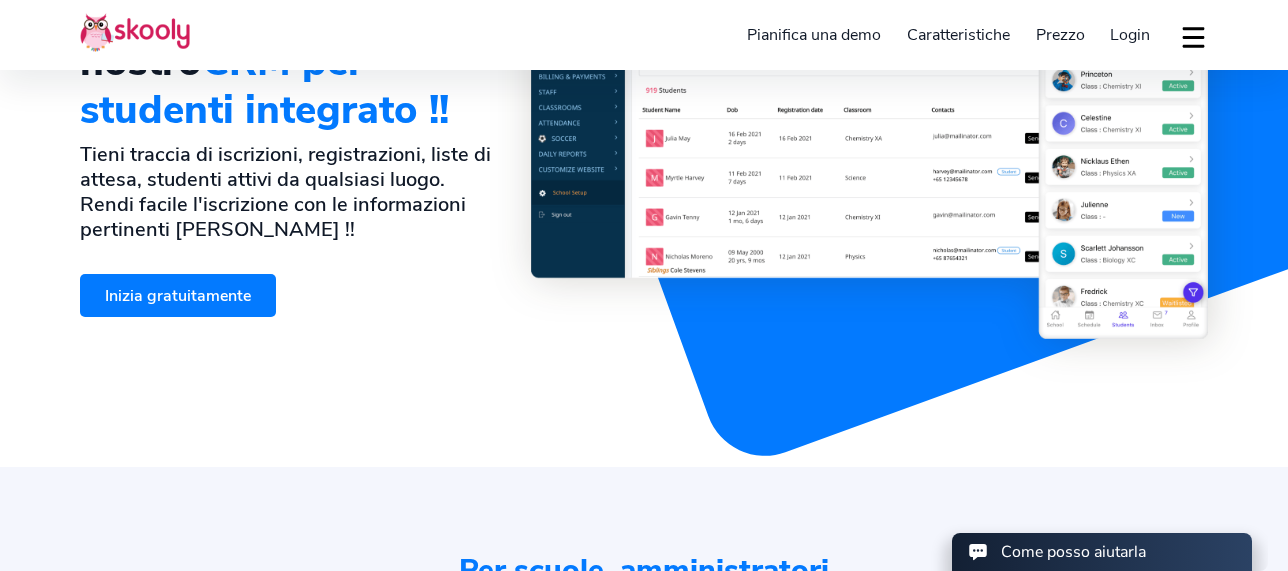 select on "39" 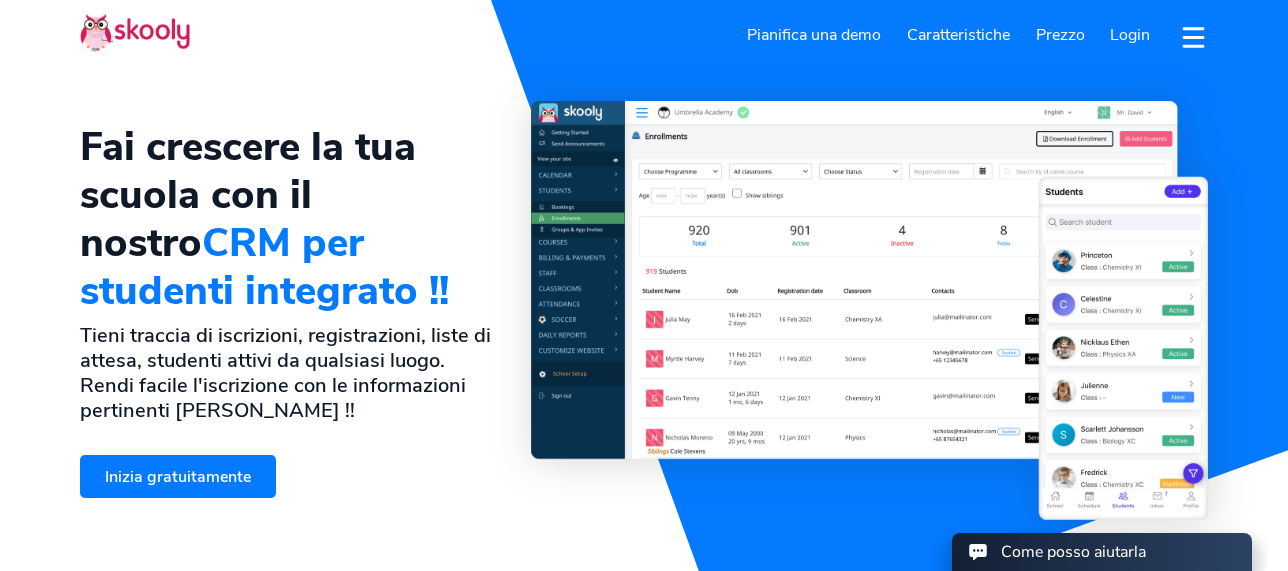 scroll, scrollTop: 0, scrollLeft: 0, axis: both 